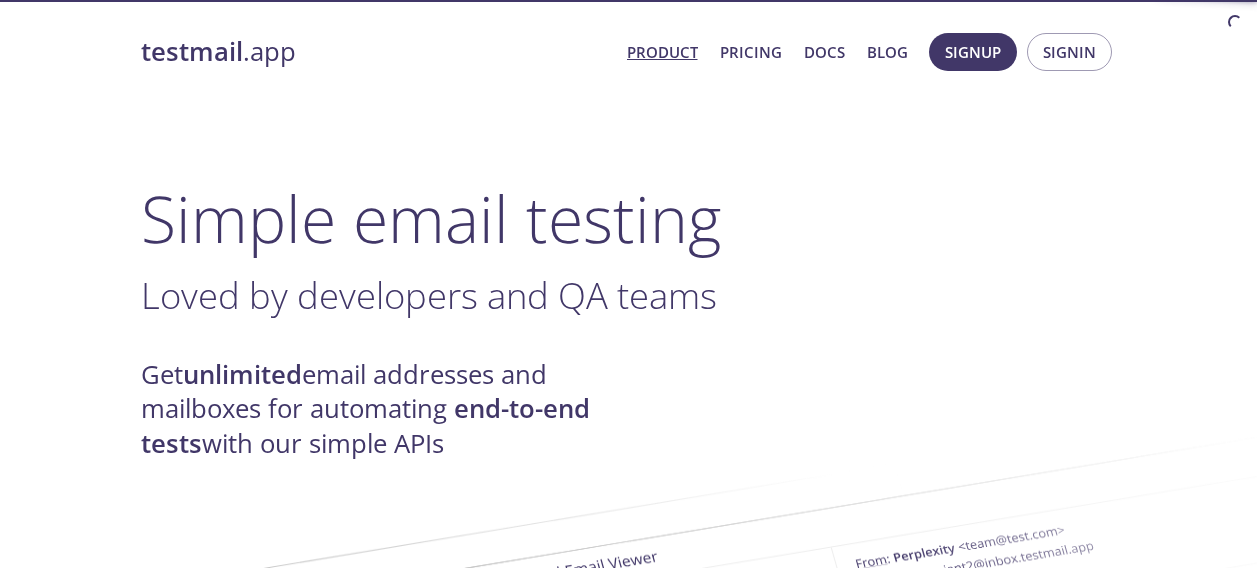 scroll, scrollTop: 0, scrollLeft: 0, axis: both 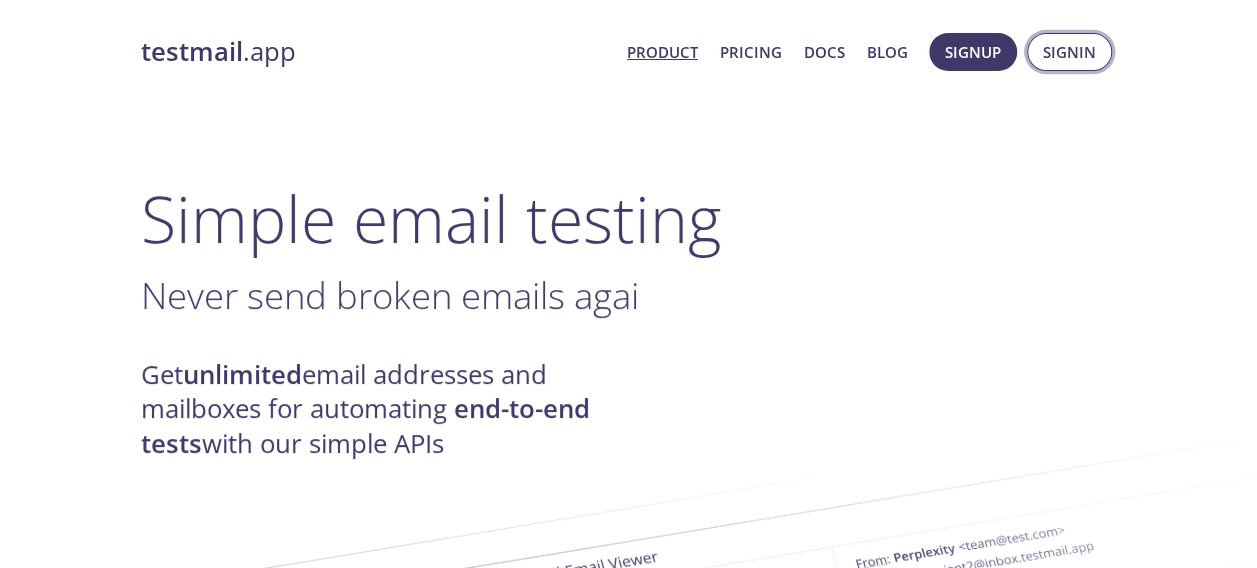 click on "Signin" at bounding box center (1069, 52) 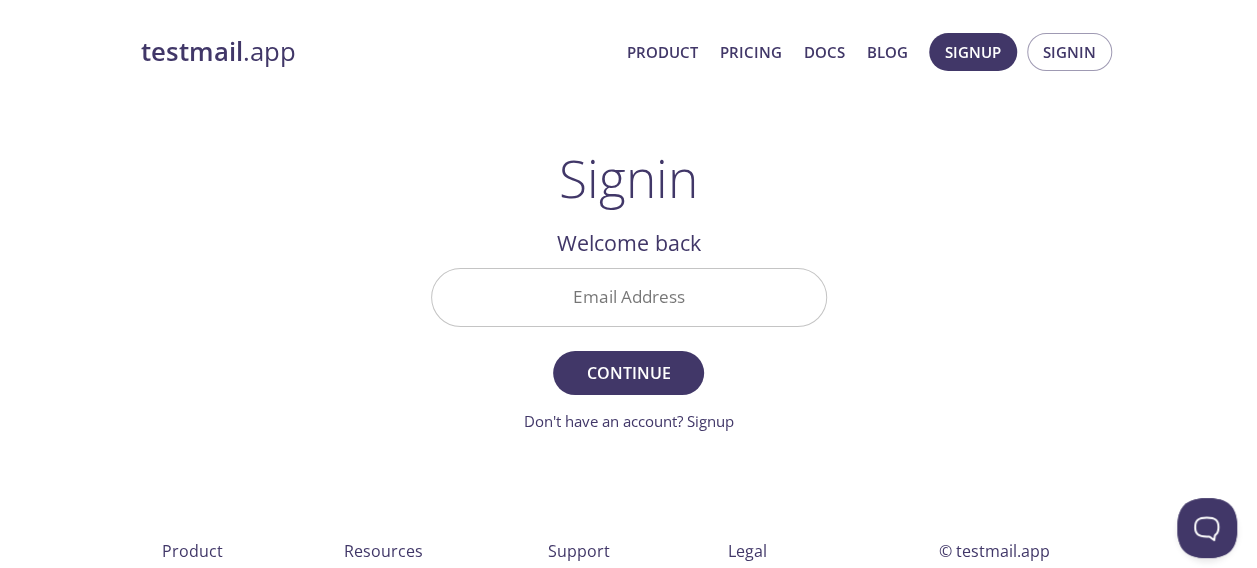 scroll, scrollTop: 0, scrollLeft: 0, axis: both 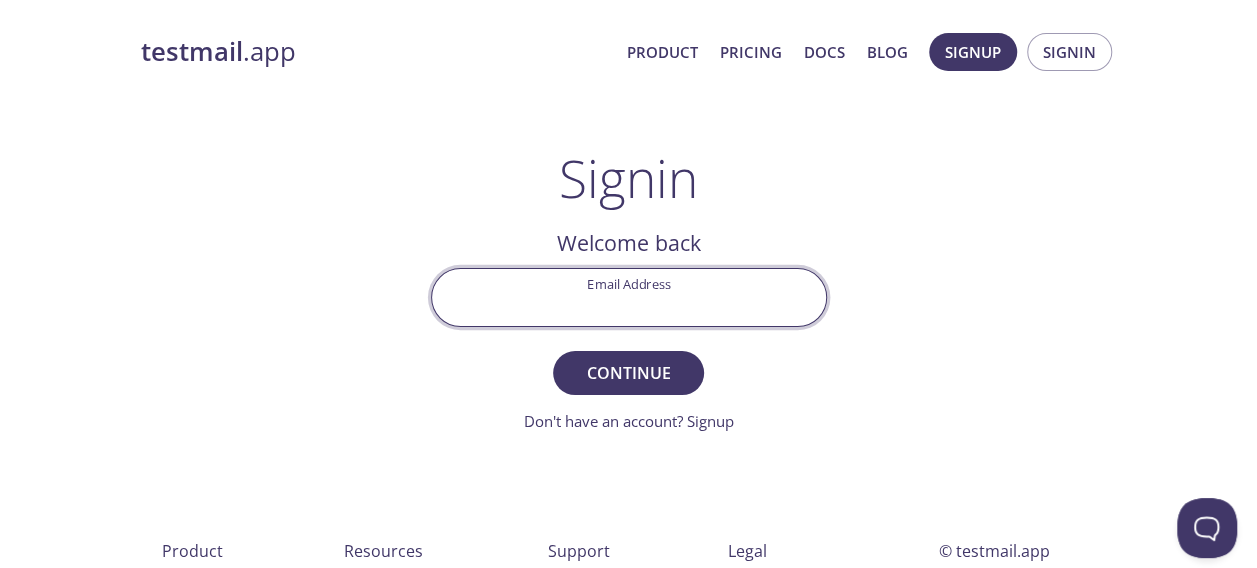 type on "[EMAIL]" 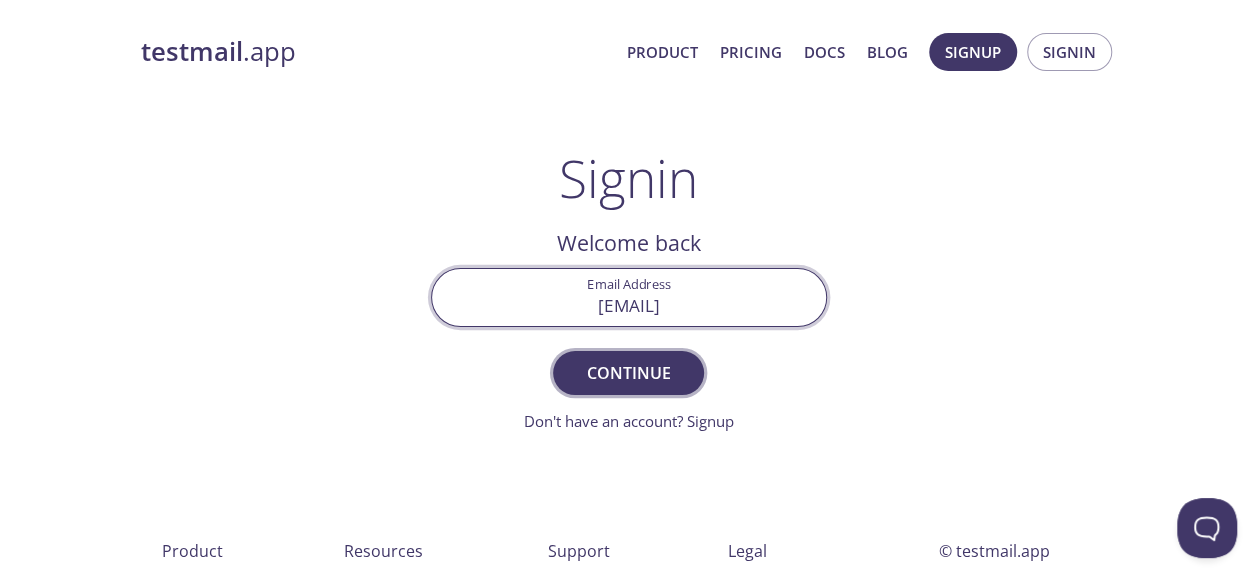 click on "Continue" at bounding box center (628, 373) 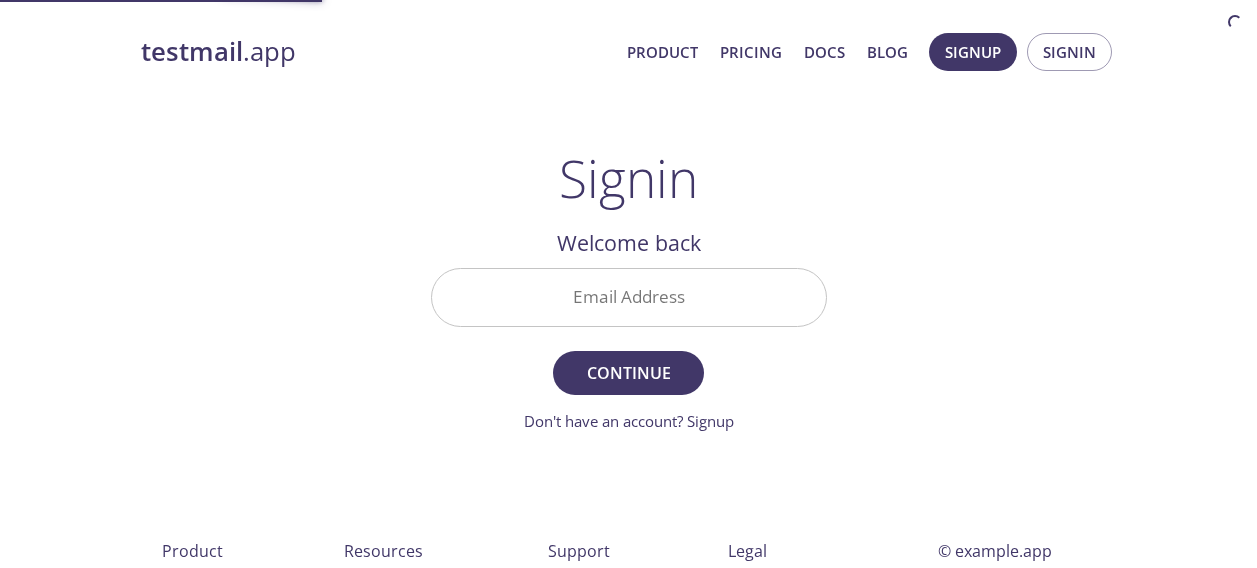 scroll, scrollTop: 0, scrollLeft: 0, axis: both 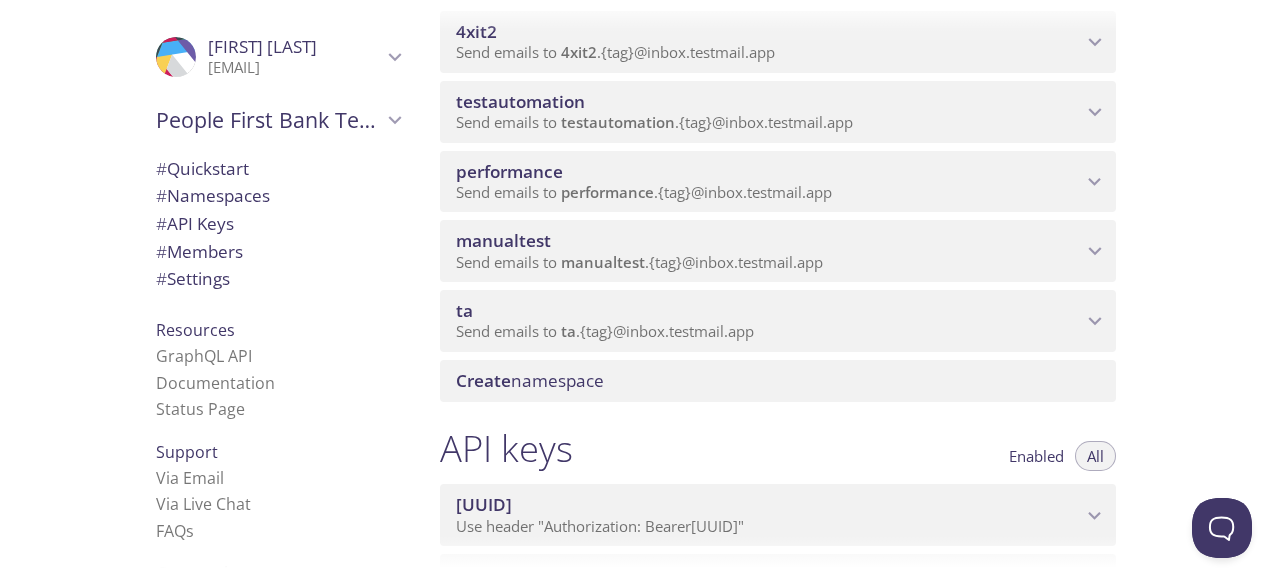 click on "ta" at bounding box center (769, 311) 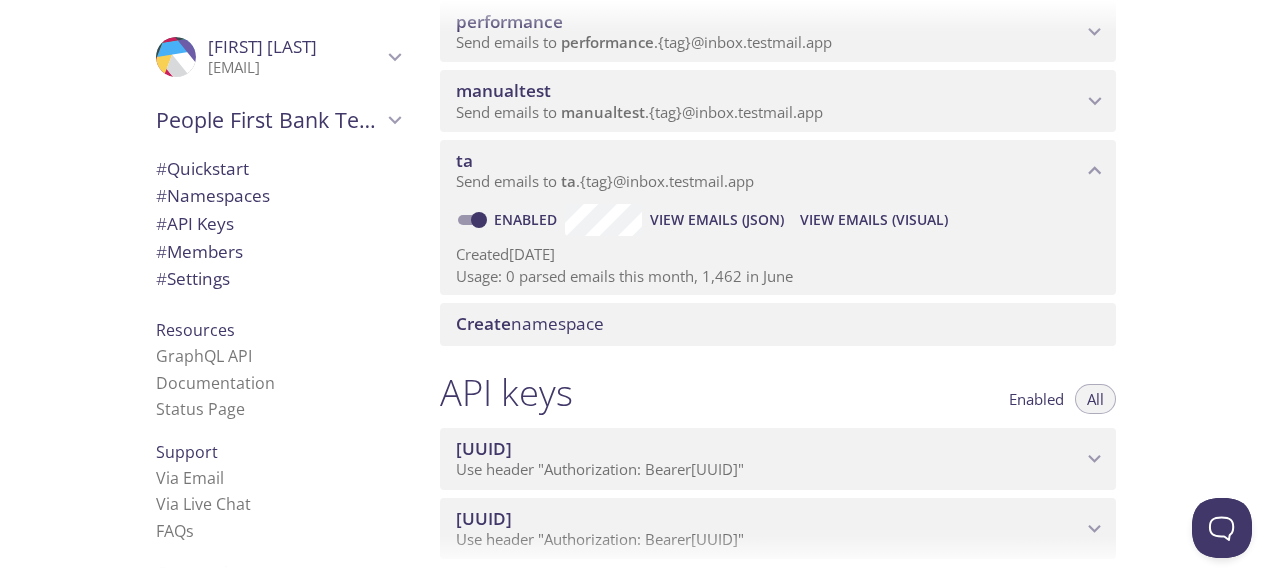 scroll, scrollTop: 500, scrollLeft: 0, axis: vertical 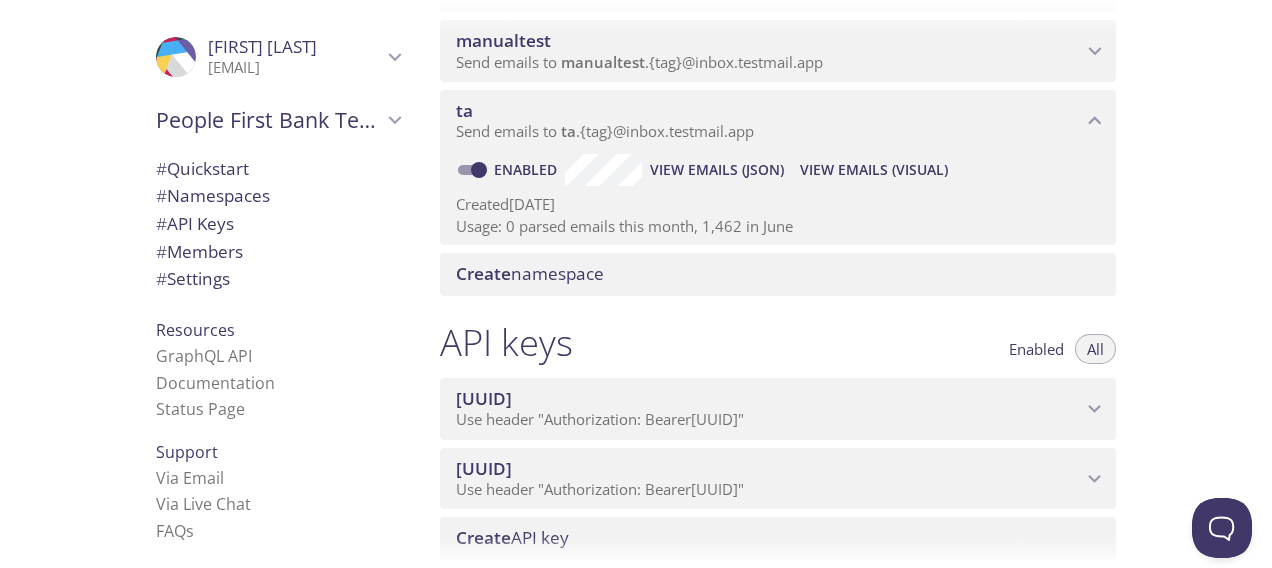 click on "View Emails (Visual)" at bounding box center [717, 170] 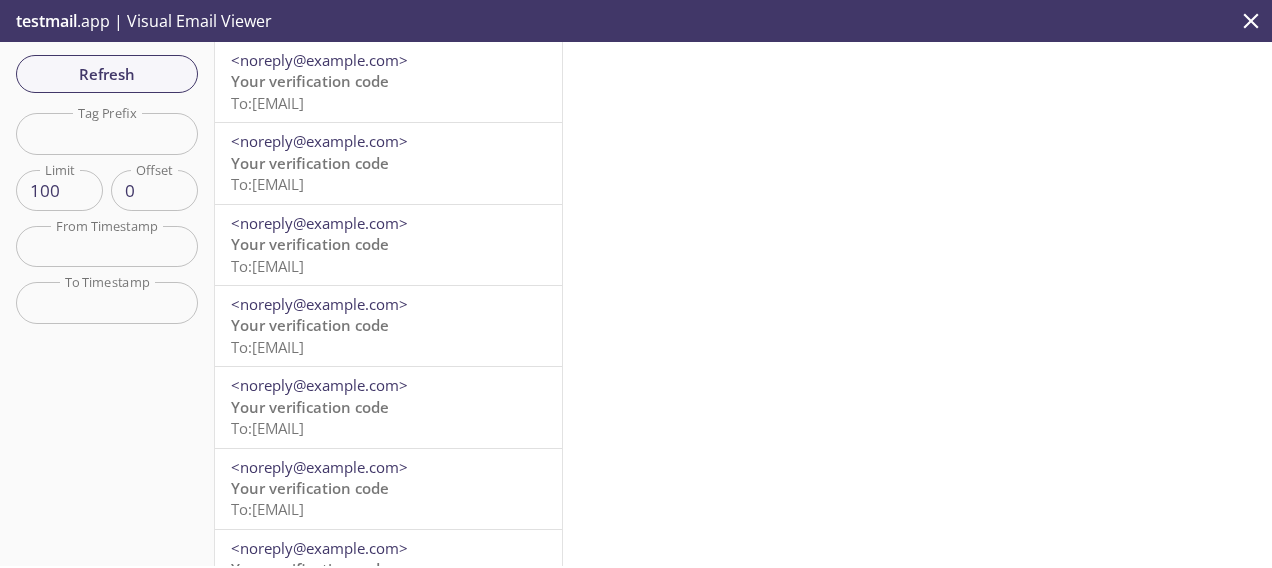 click on "Your verification code" at bounding box center (310, 81) 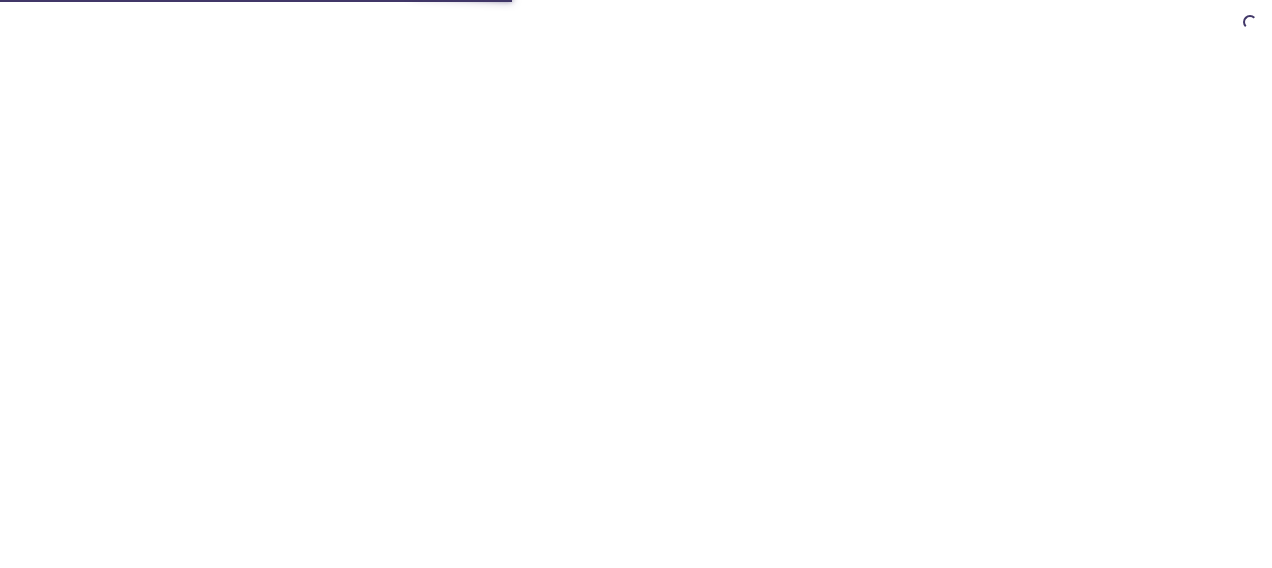 scroll, scrollTop: 0, scrollLeft: 0, axis: both 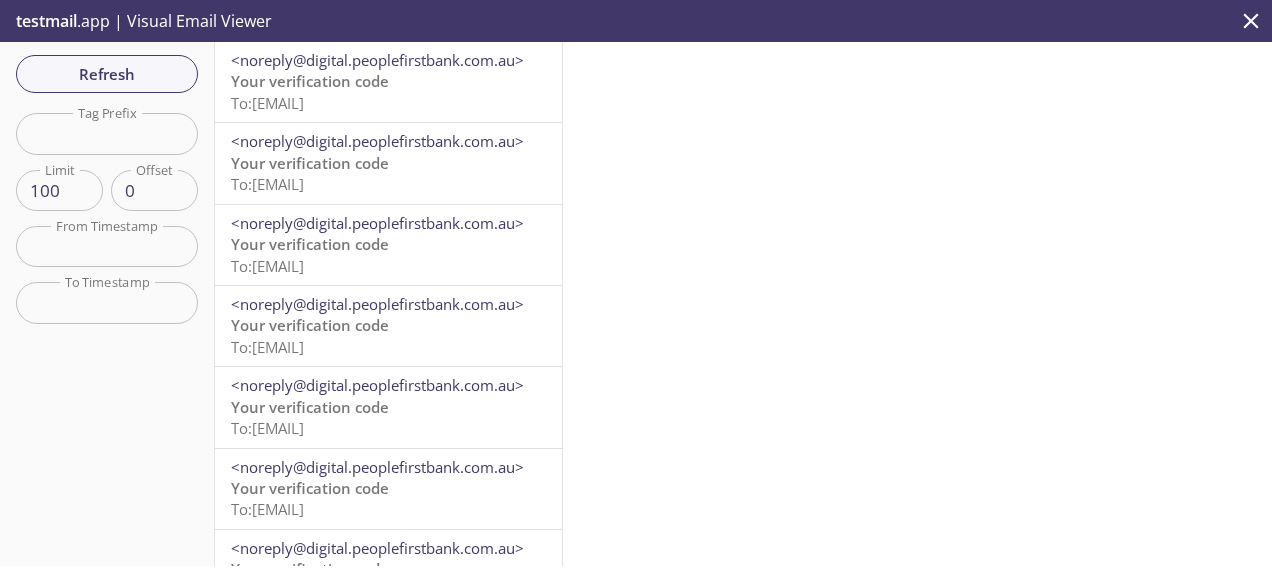 click on "Your verification code To: [EMAIL]" at bounding box center [388, 92] 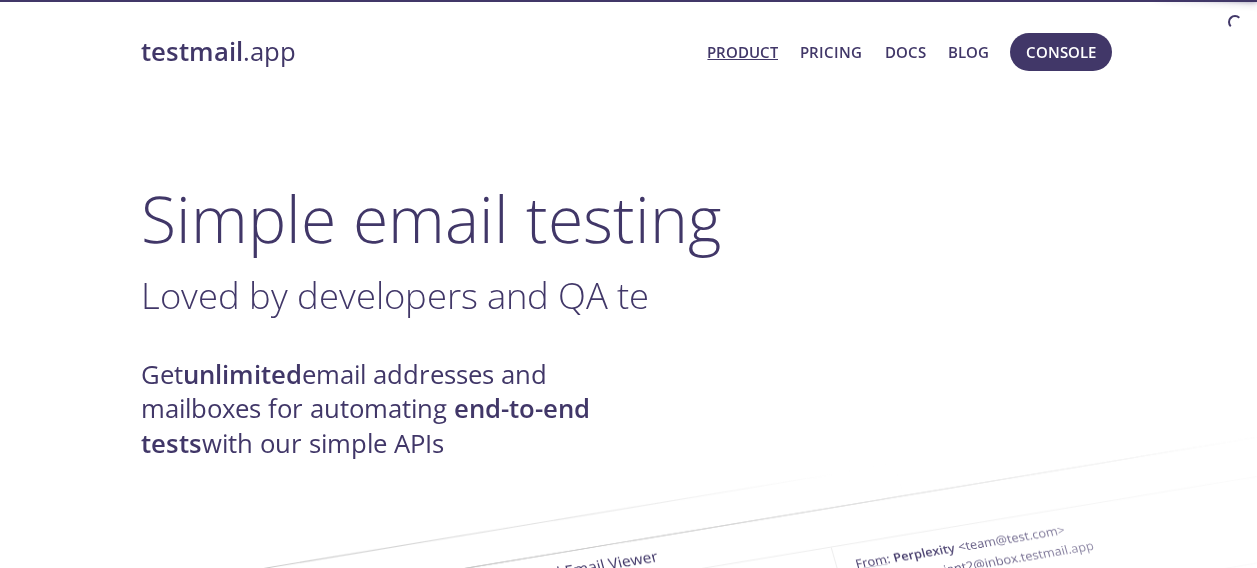 scroll, scrollTop: 0, scrollLeft: 0, axis: both 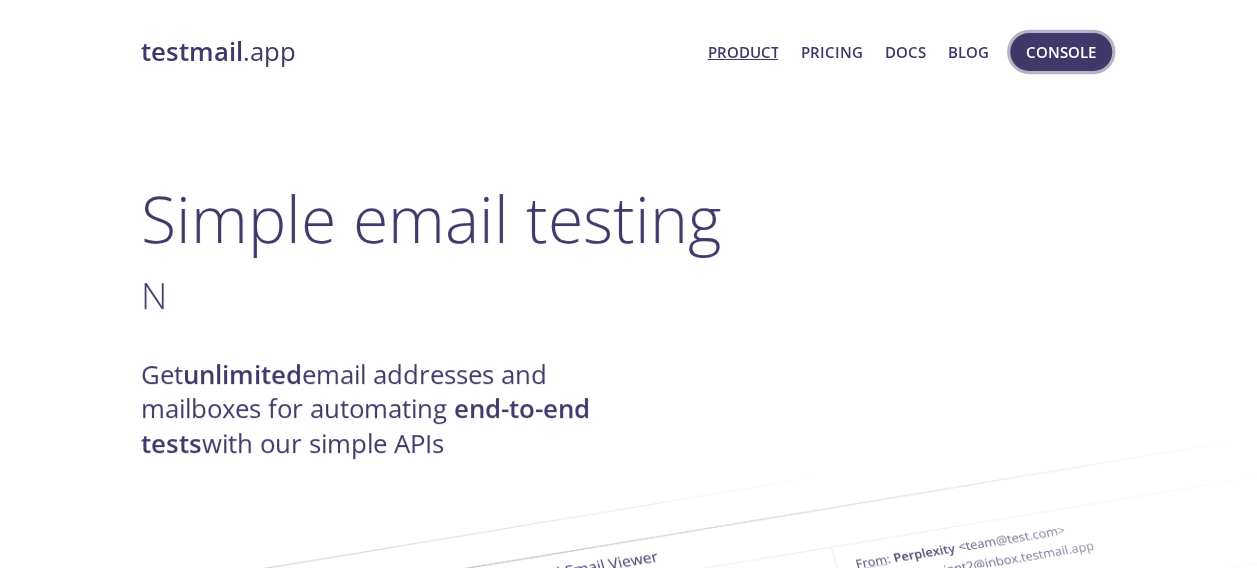 click on "Console" at bounding box center [1061, 52] 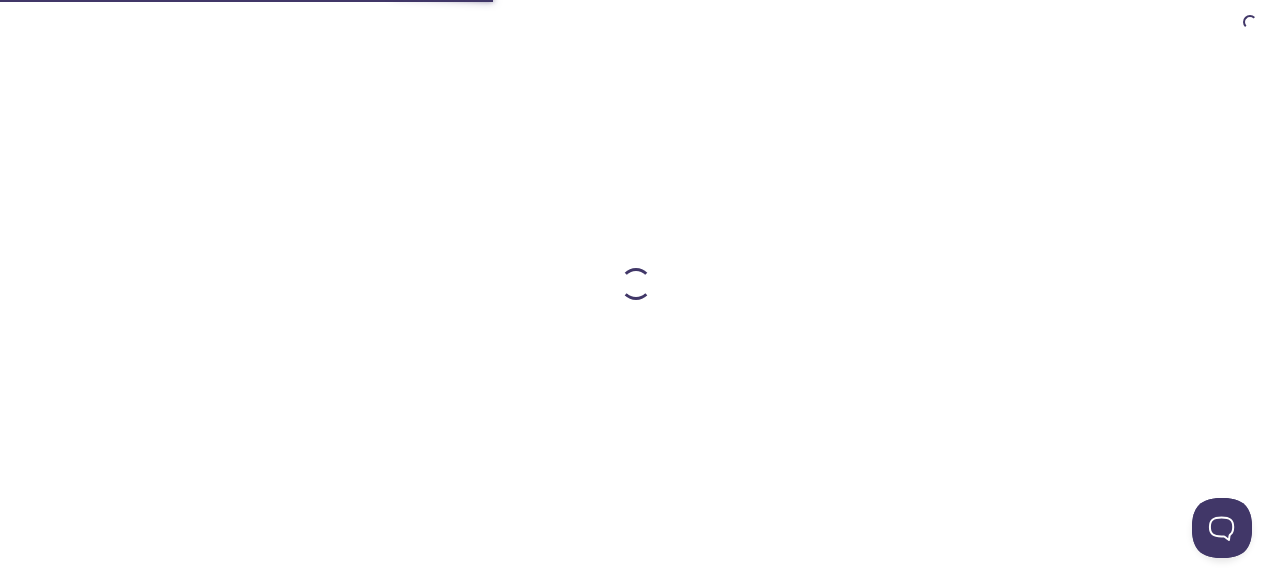 scroll, scrollTop: 0, scrollLeft: 0, axis: both 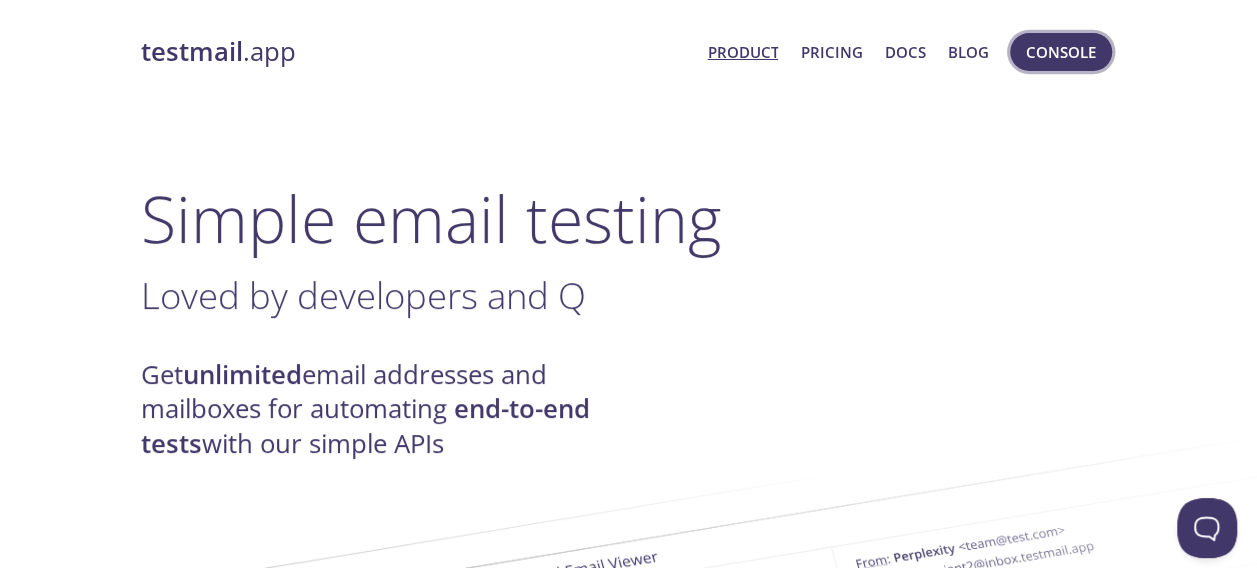click on "Console" at bounding box center [1061, 52] 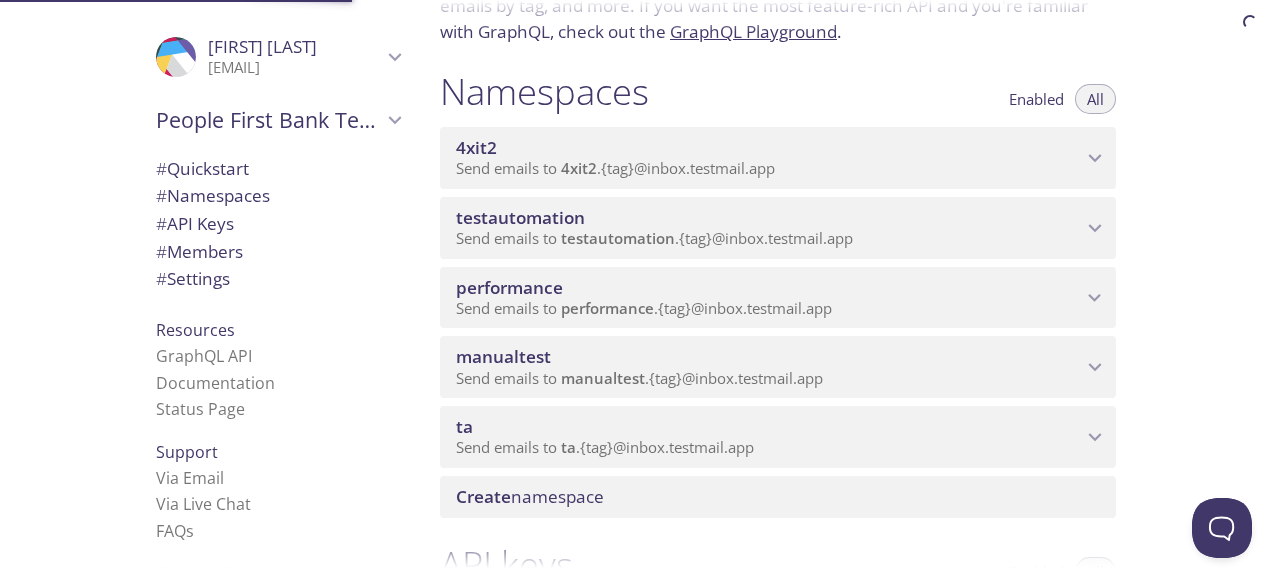 scroll, scrollTop: 300, scrollLeft: 0, axis: vertical 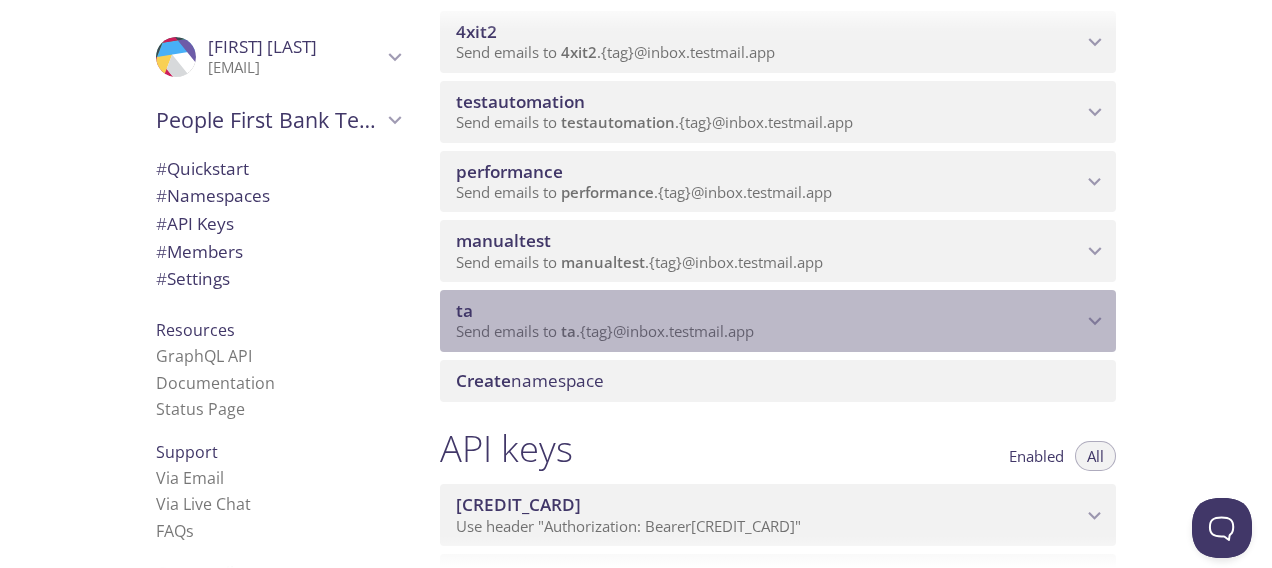 click on "ta" at bounding box center (769, 311) 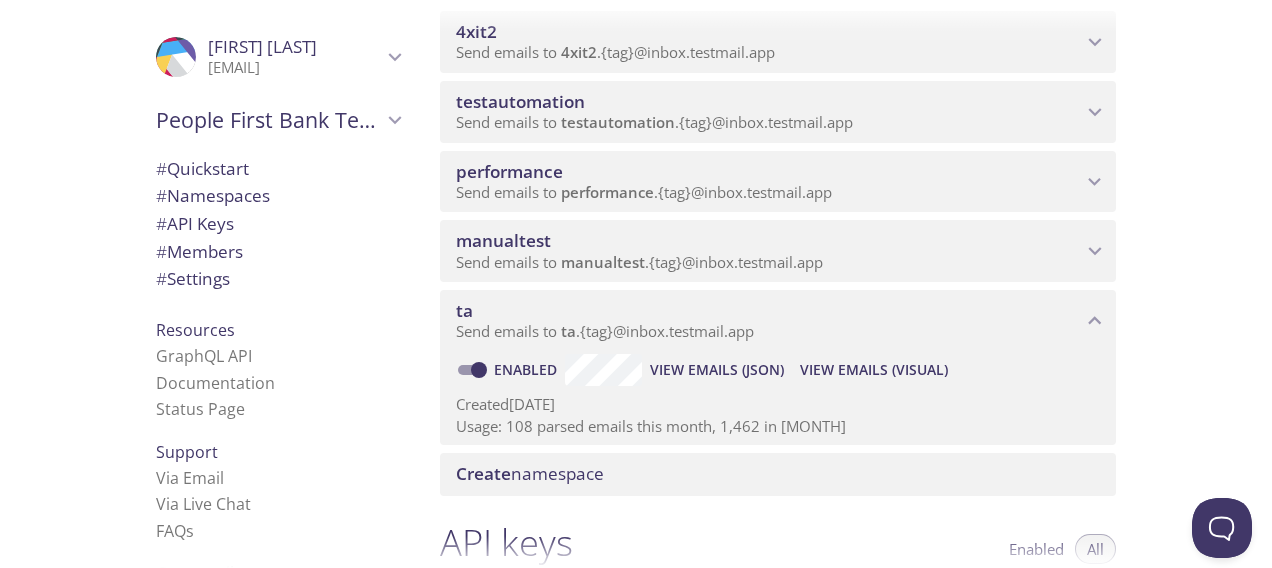 click on "View Emails (Visual)" at bounding box center (717, 370) 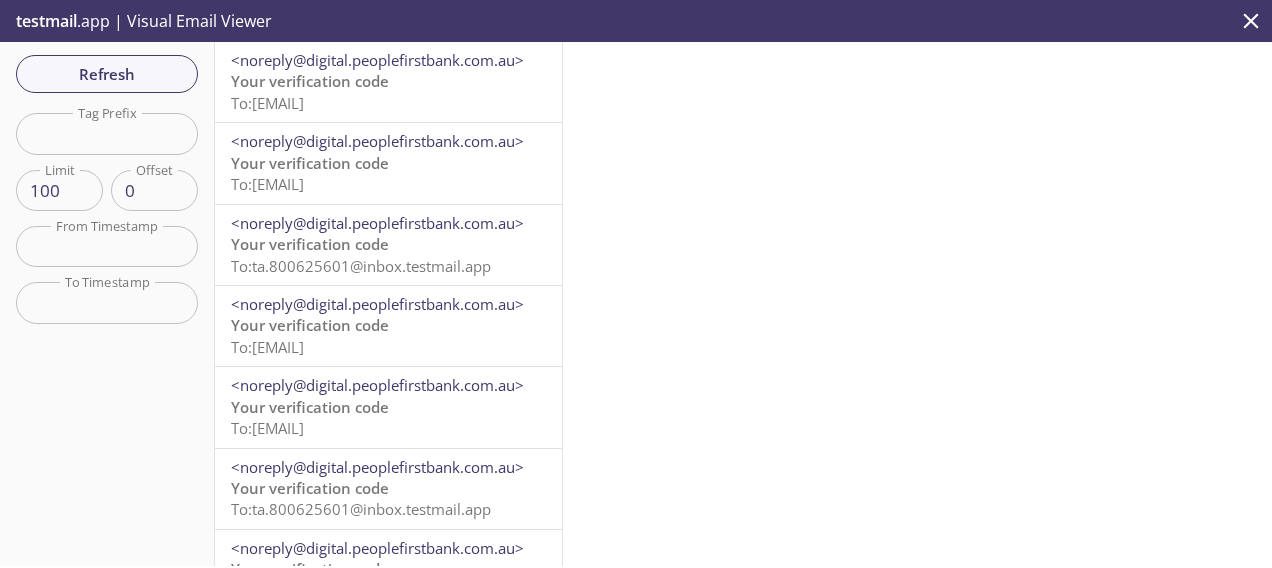 click on "To:  ta.600500194@inbox.testmail.app" at bounding box center (267, 103) 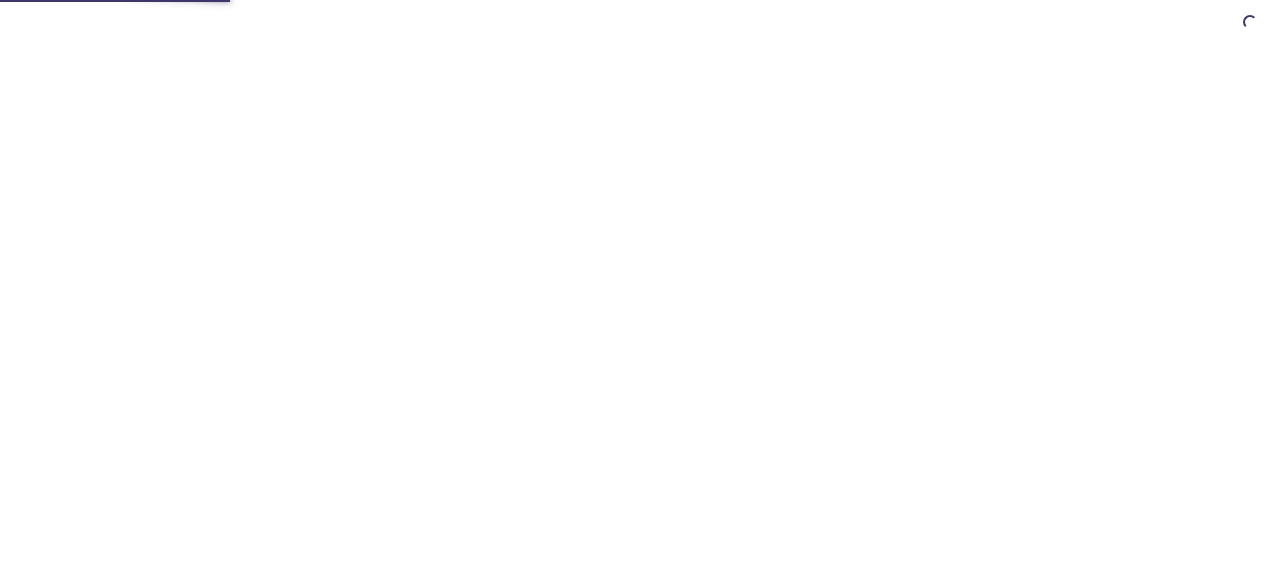 scroll, scrollTop: 0, scrollLeft: 0, axis: both 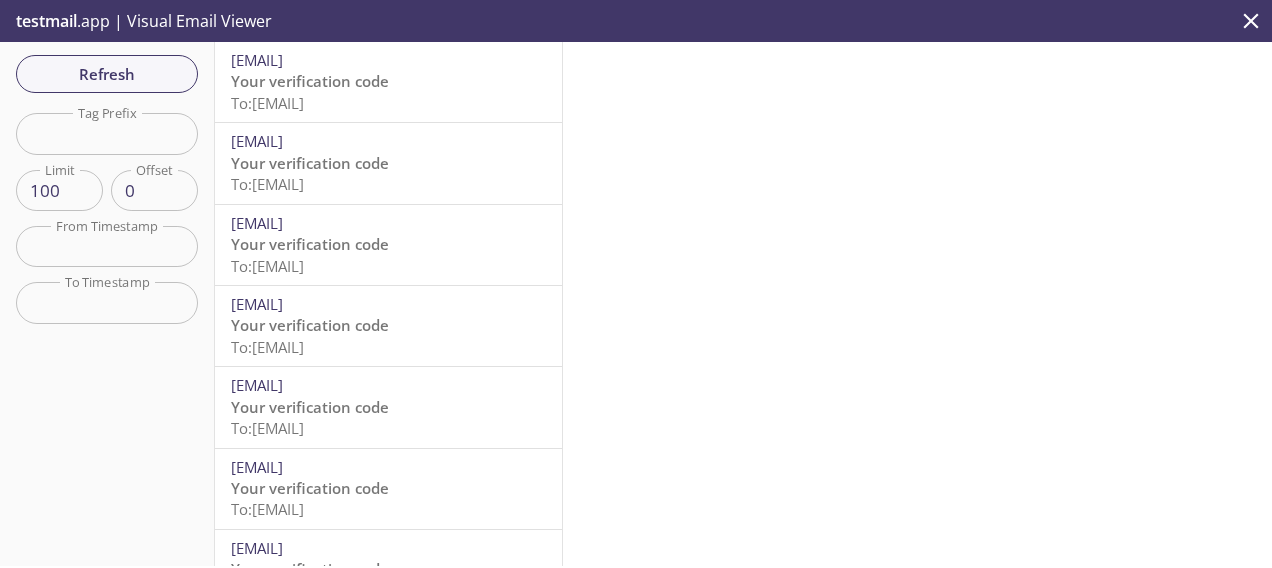 click on "To:  ta.600500194@inbox.testmail.app" at bounding box center [267, 103] 